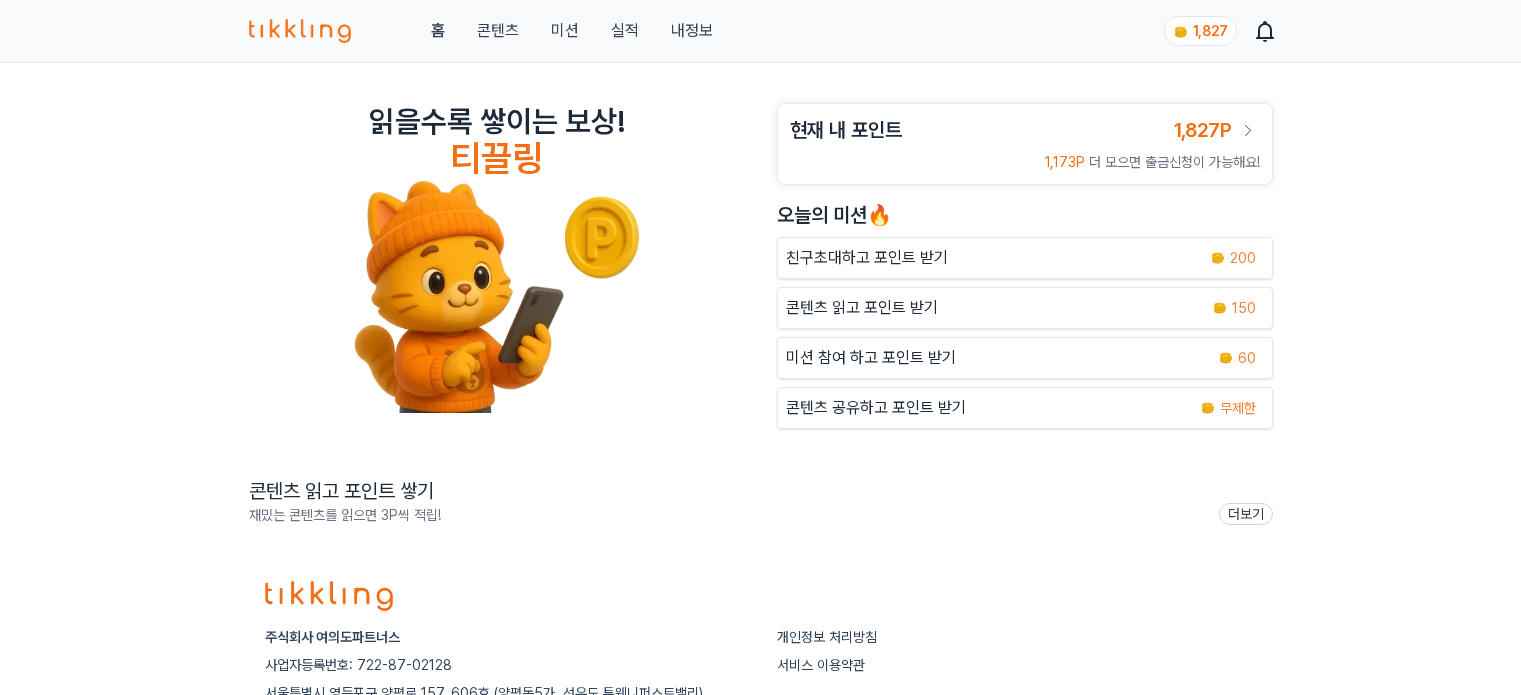 scroll, scrollTop: 0, scrollLeft: 0, axis: both 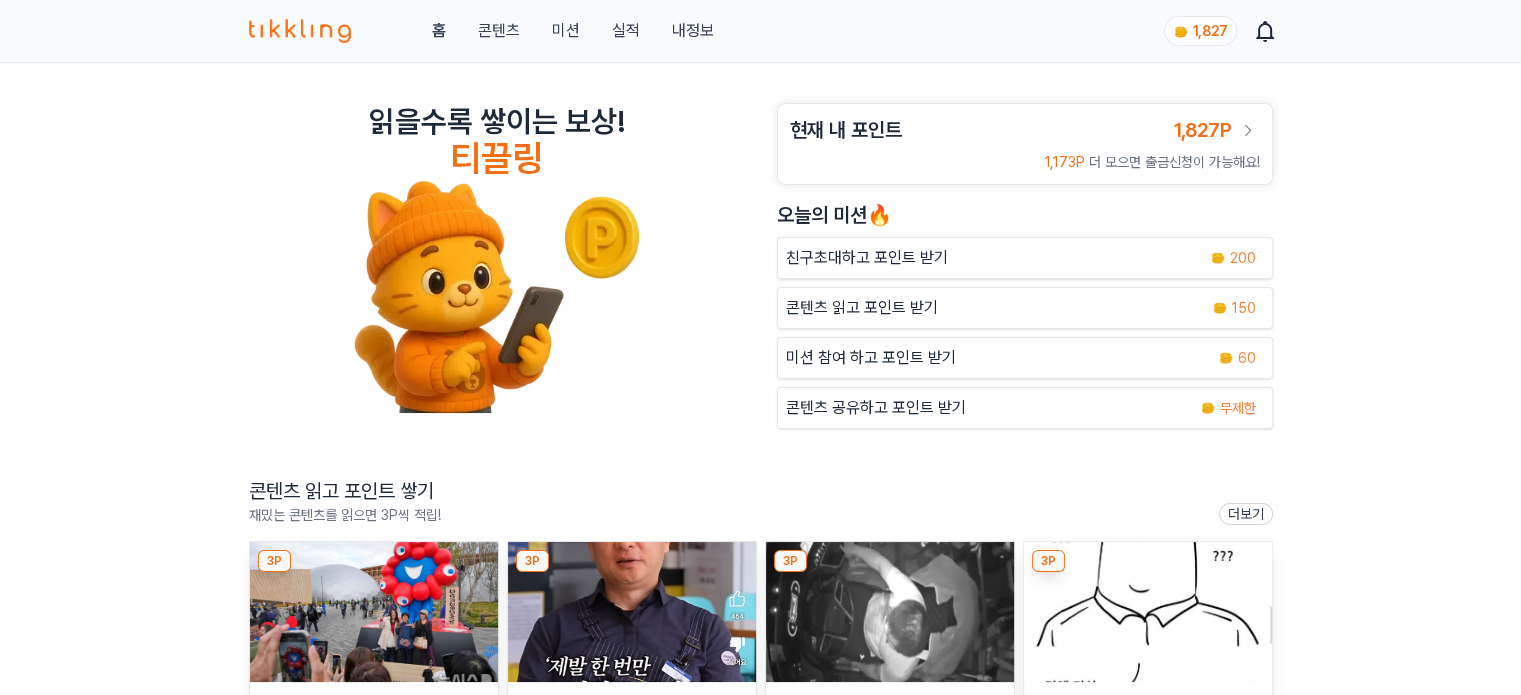 click at bounding box center [374, 612] 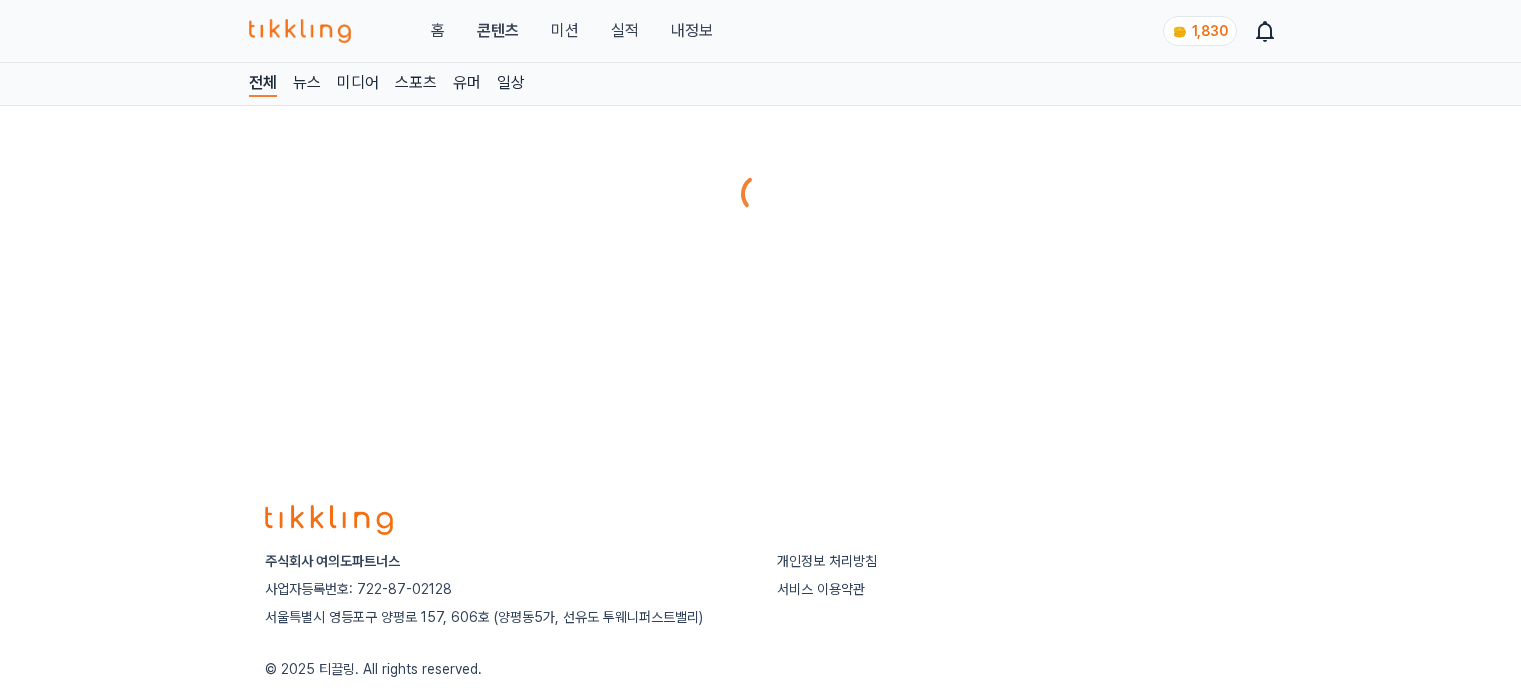 scroll, scrollTop: 0, scrollLeft: 0, axis: both 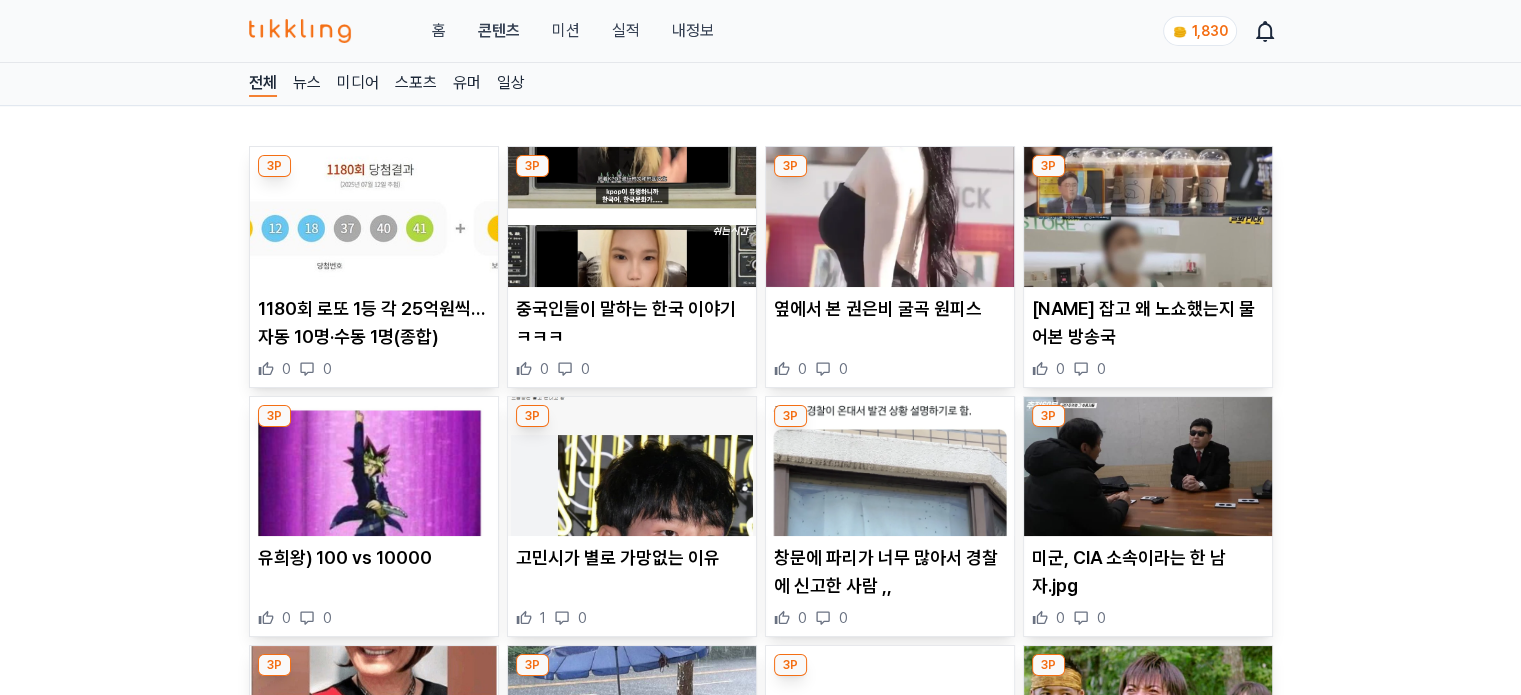 click at bounding box center [374, 217] 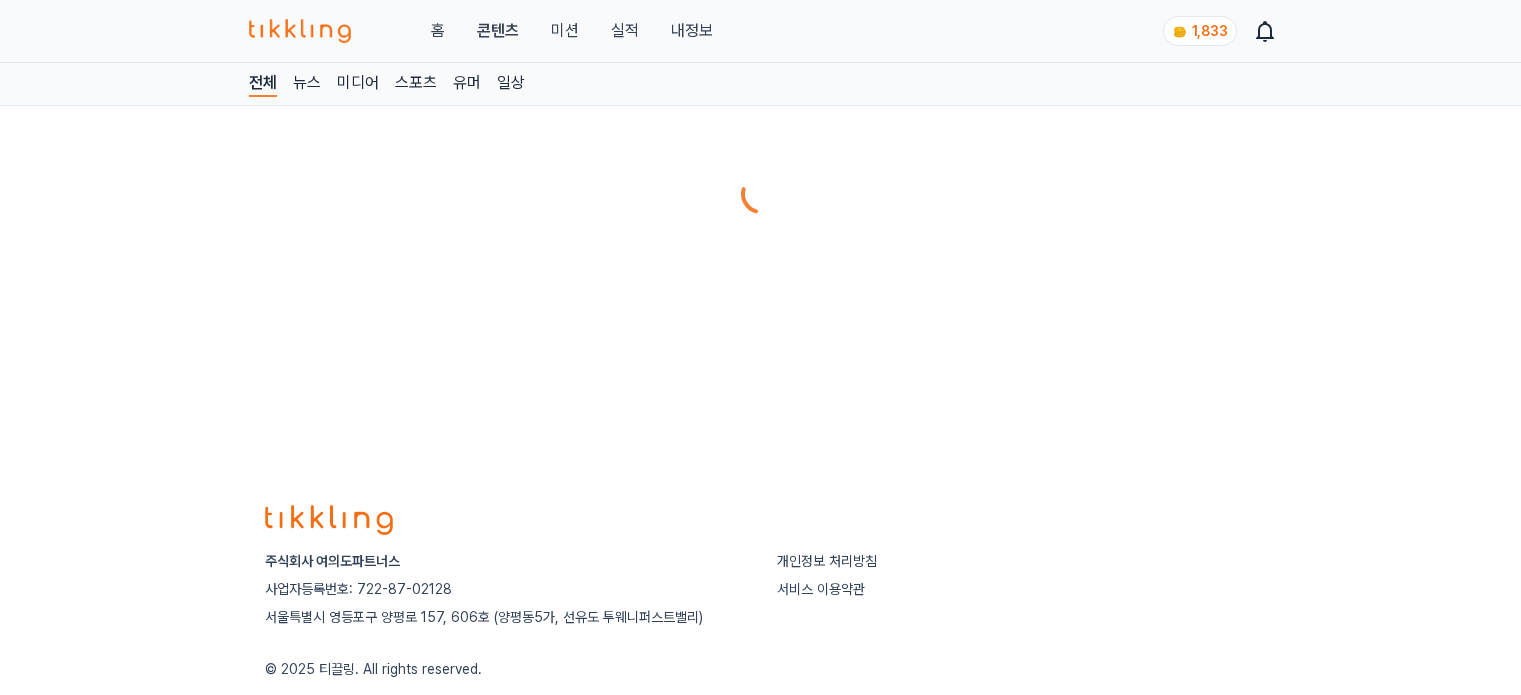 scroll, scrollTop: 0, scrollLeft: 0, axis: both 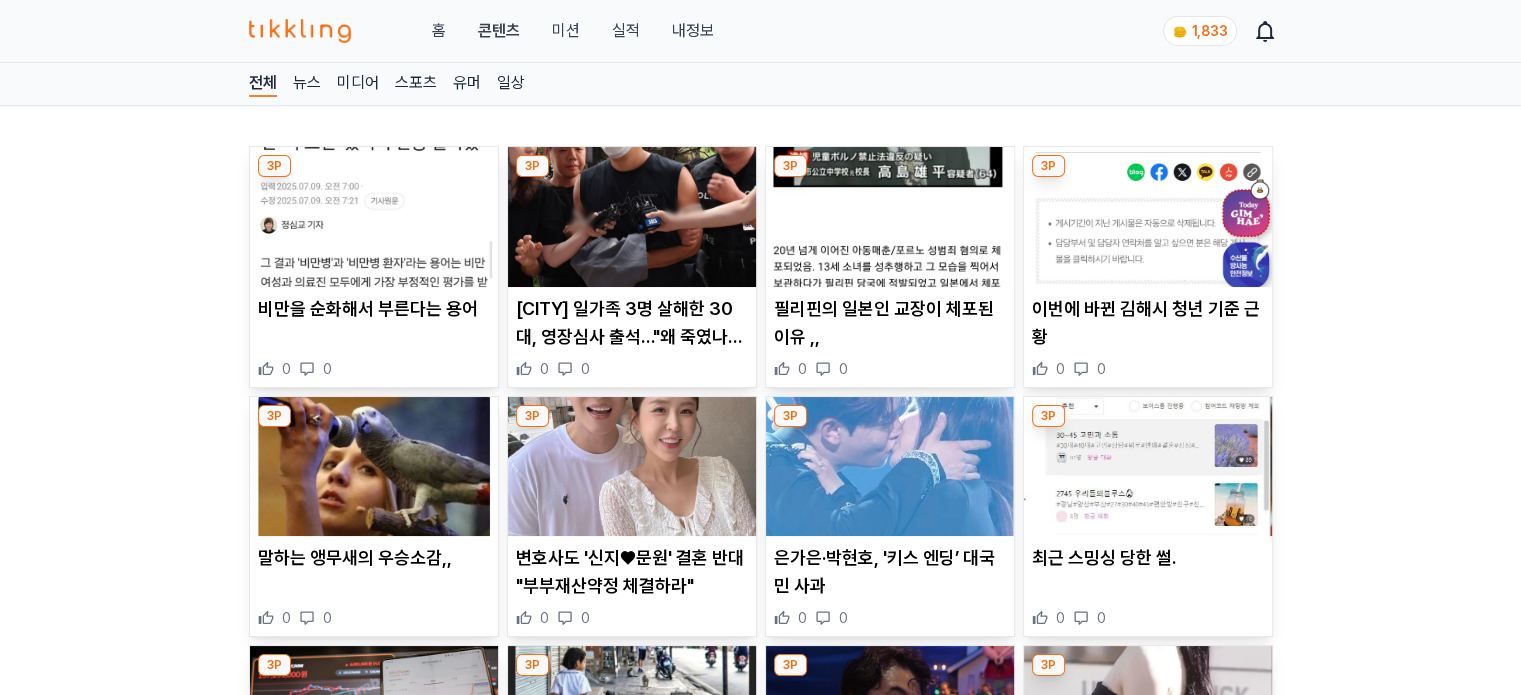 click at bounding box center [632, 217] 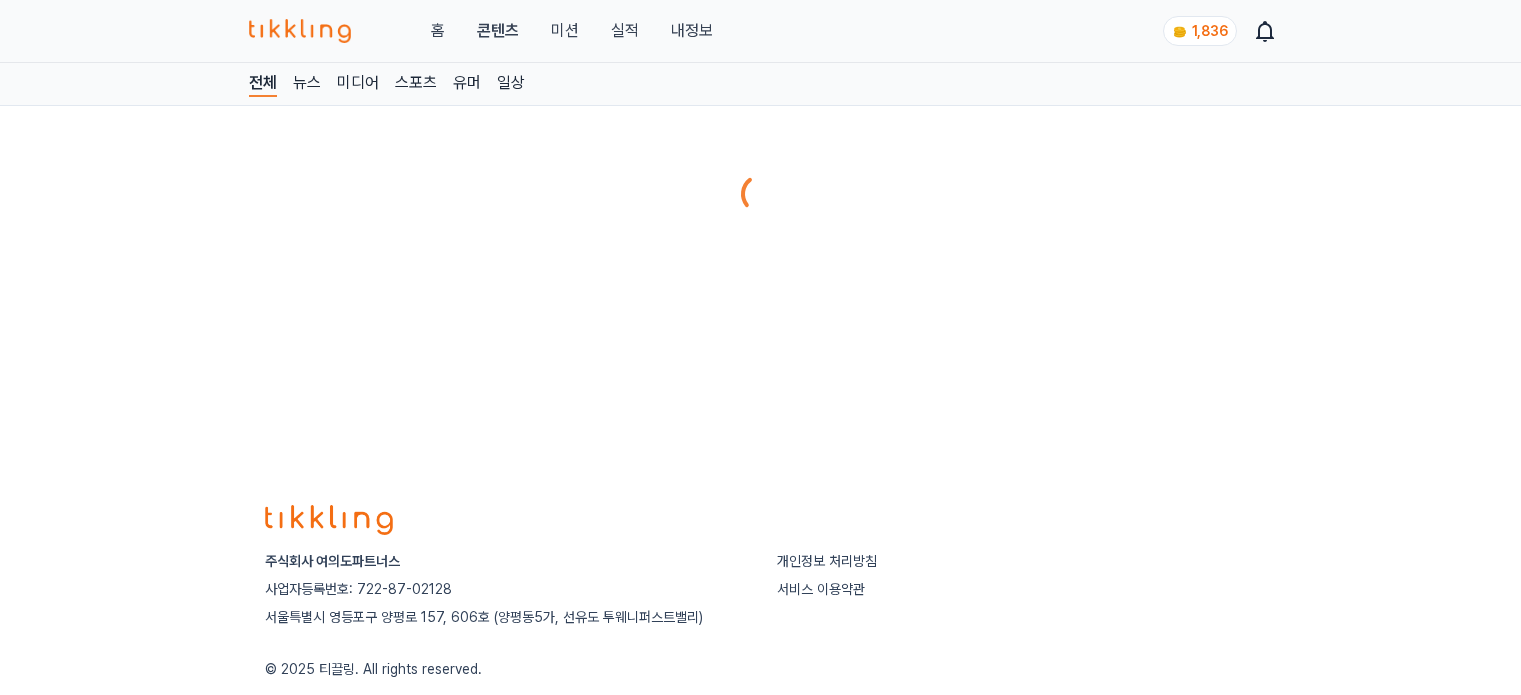 scroll, scrollTop: 0, scrollLeft: 0, axis: both 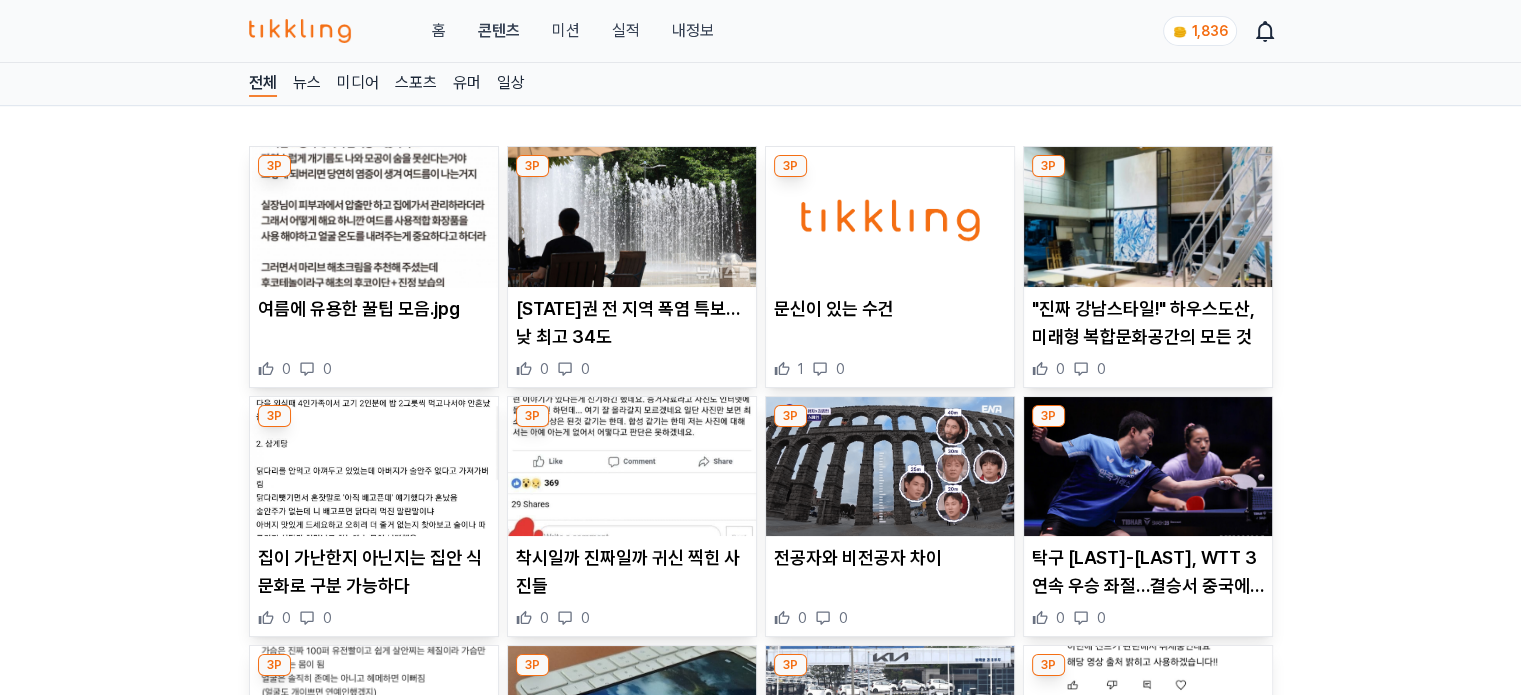 click at bounding box center (890, 217) 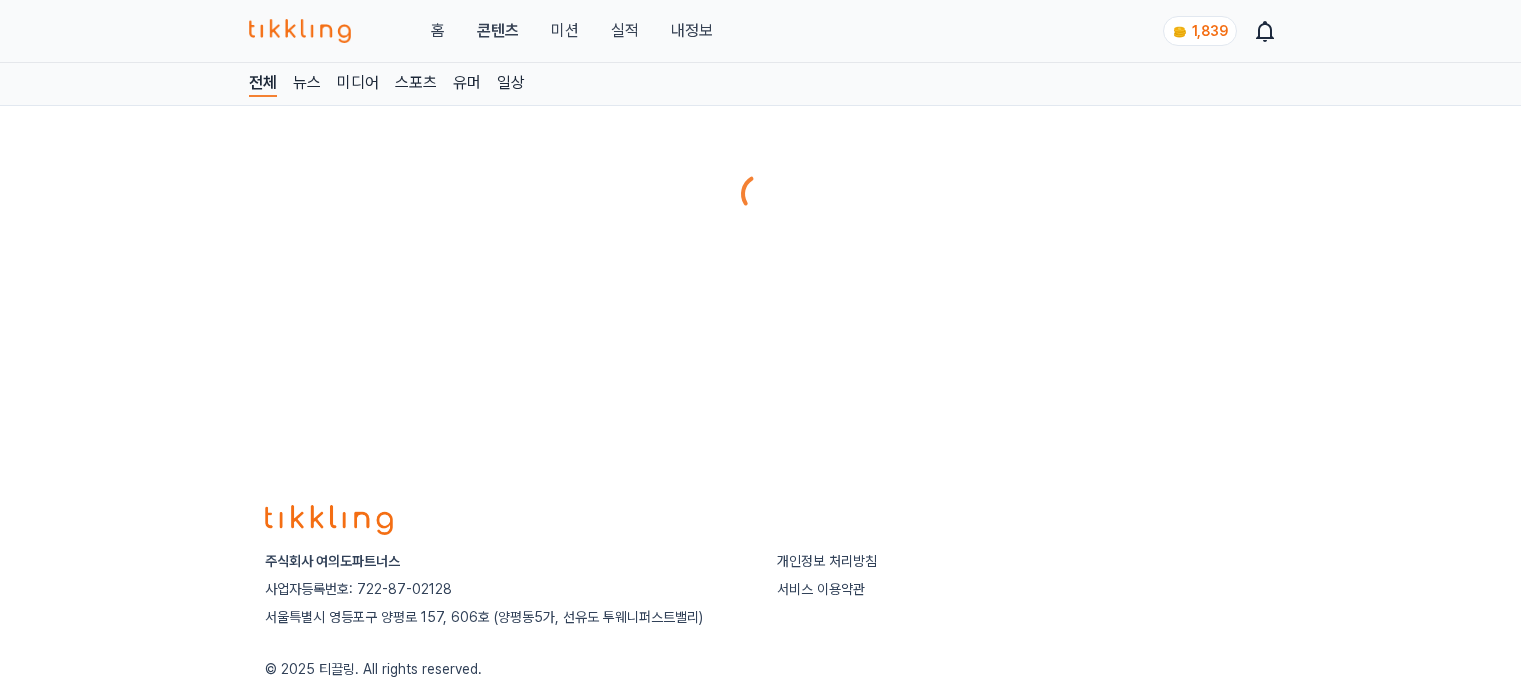 scroll, scrollTop: 0, scrollLeft: 0, axis: both 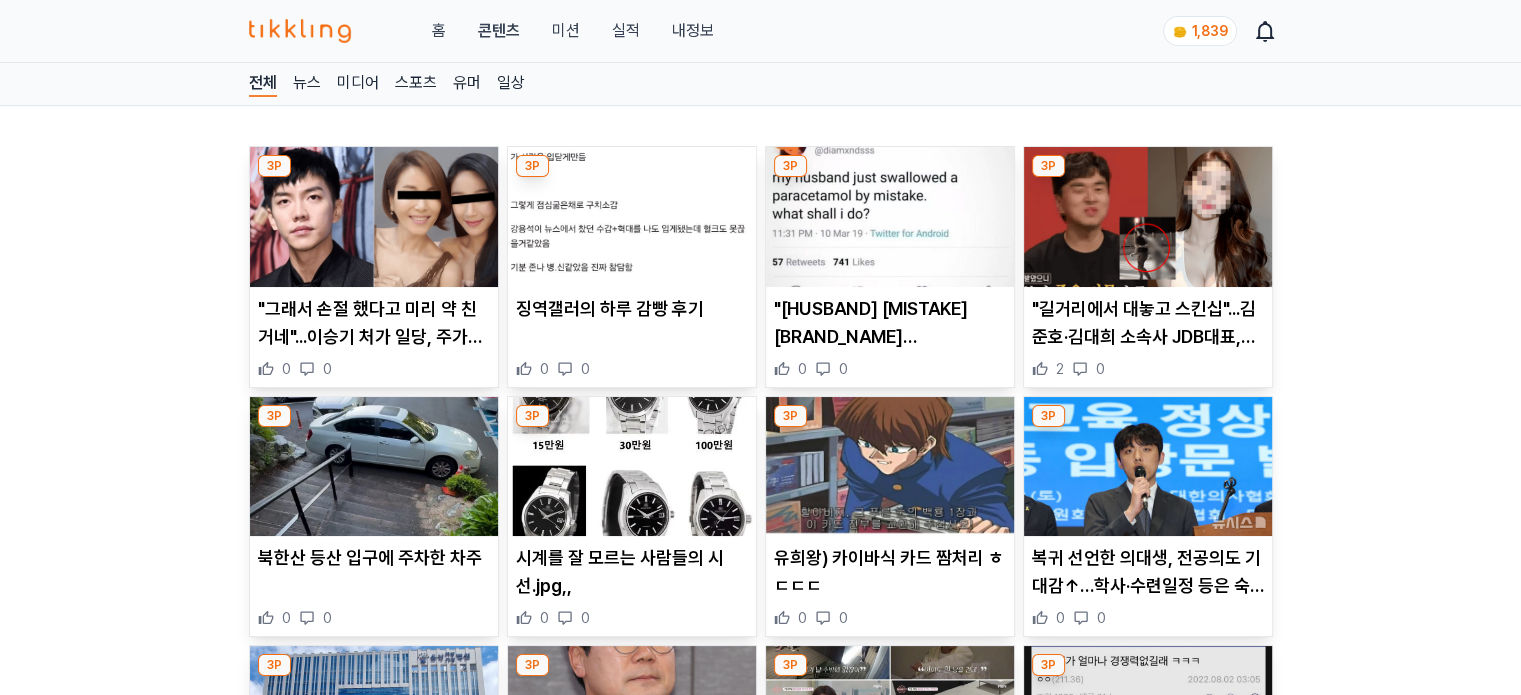 click at bounding box center [632, 217] 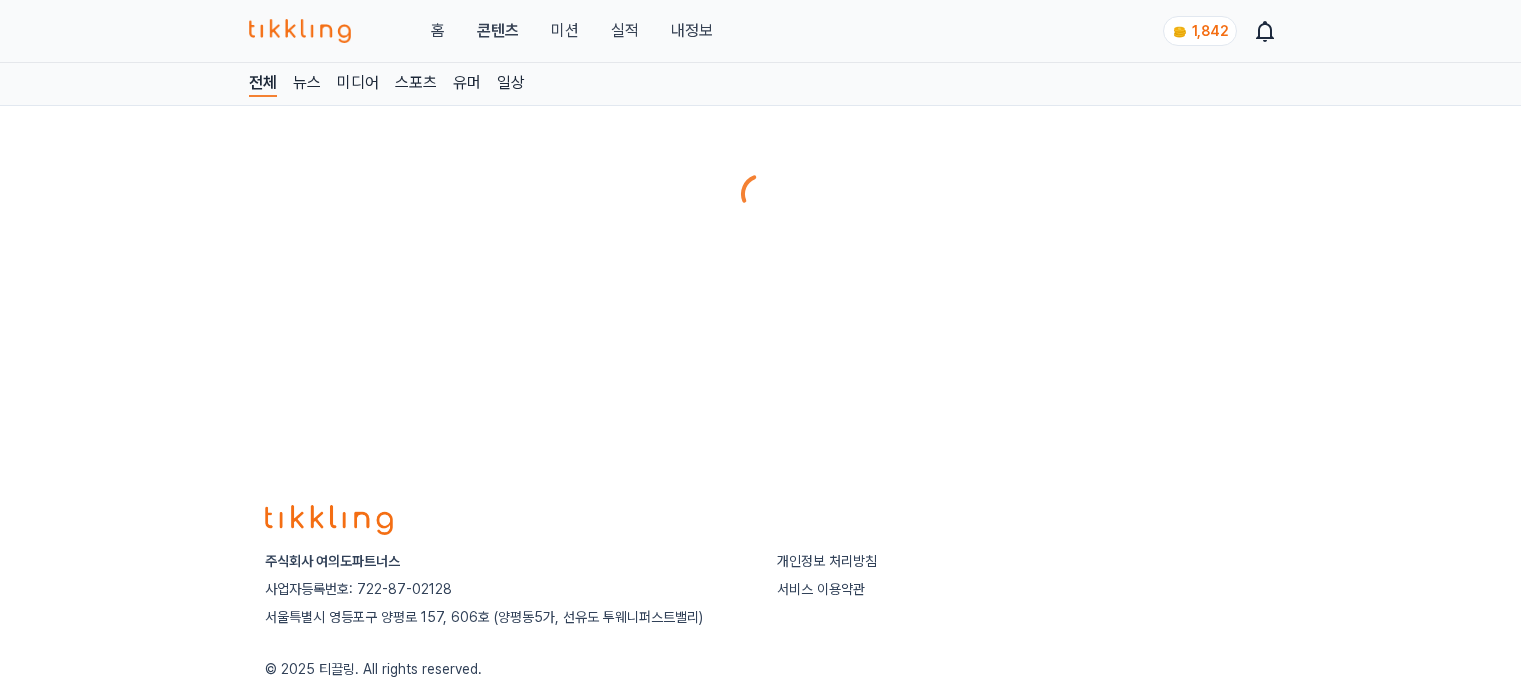 scroll, scrollTop: 0, scrollLeft: 0, axis: both 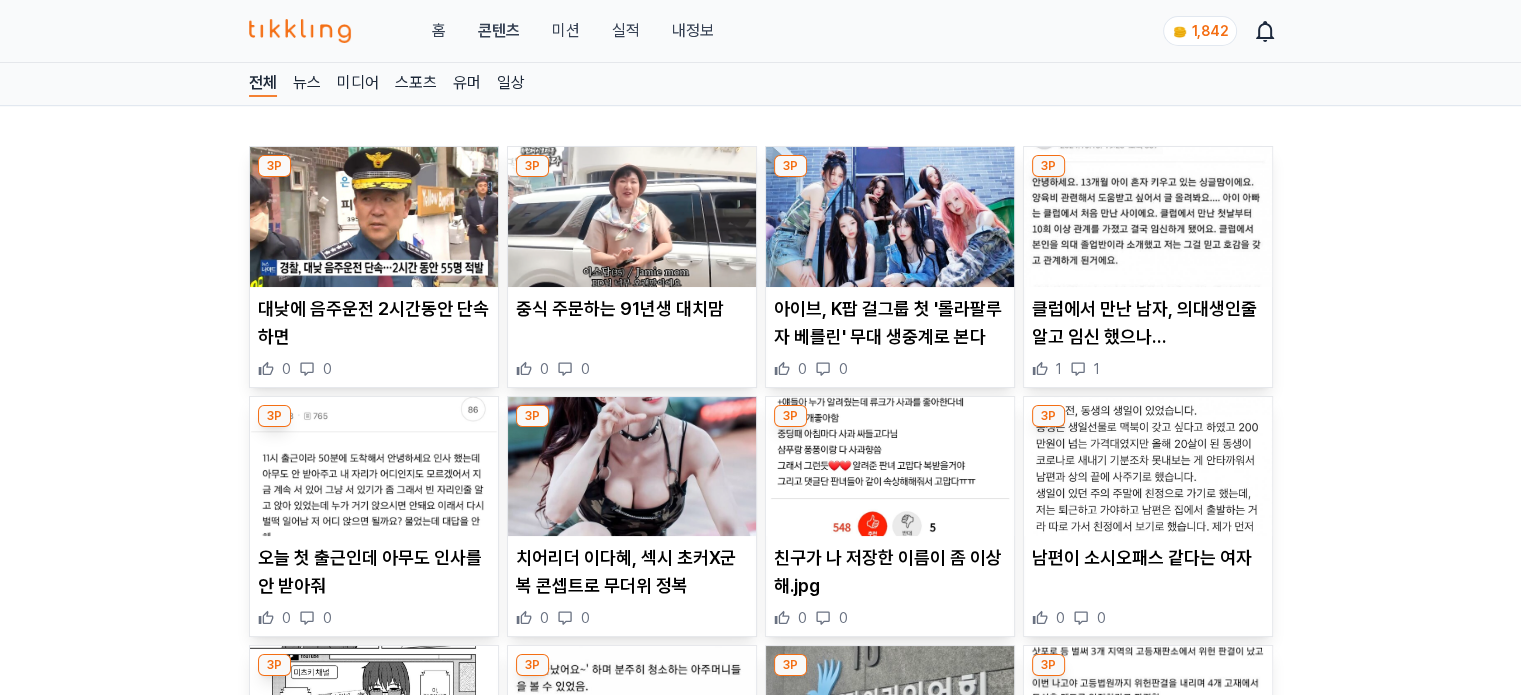 click at bounding box center (632, 467) 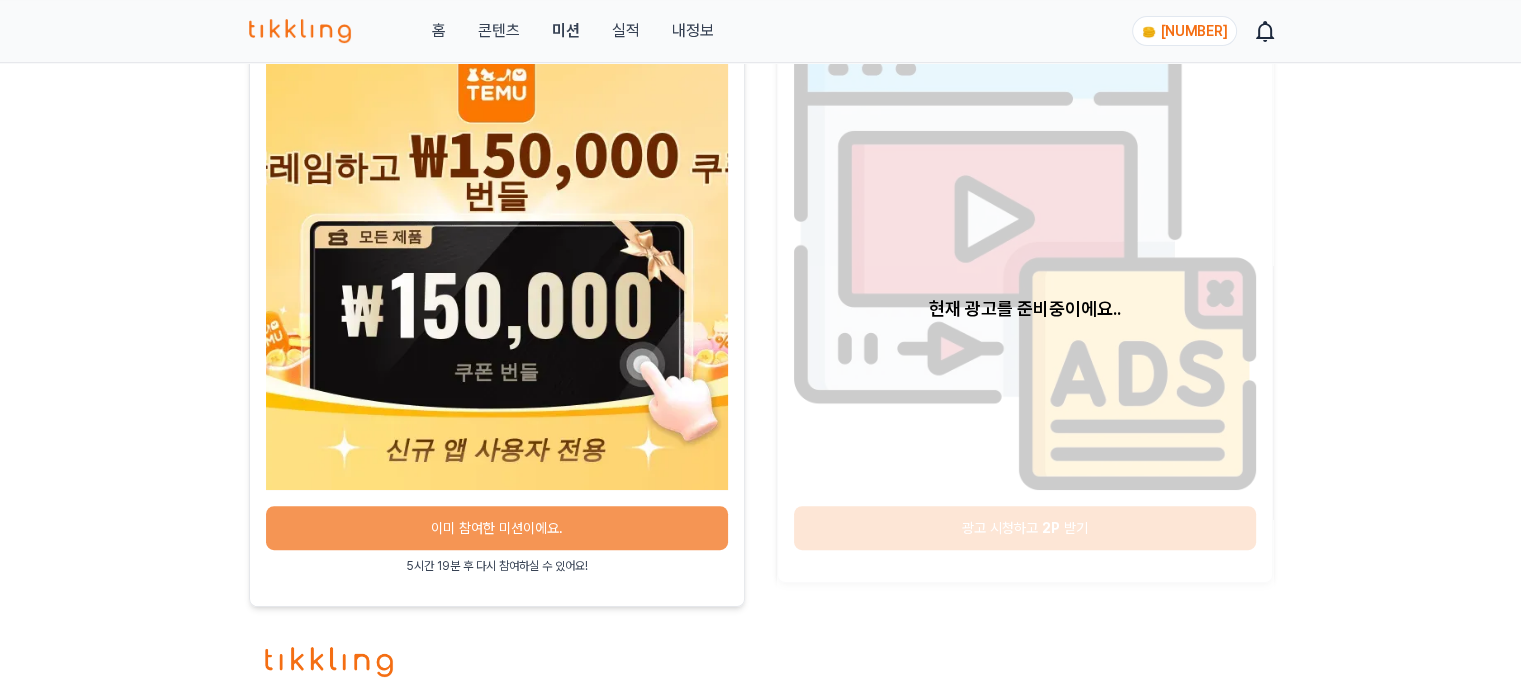 scroll, scrollTop: 900, scrollLeft: 0, axis: vertical 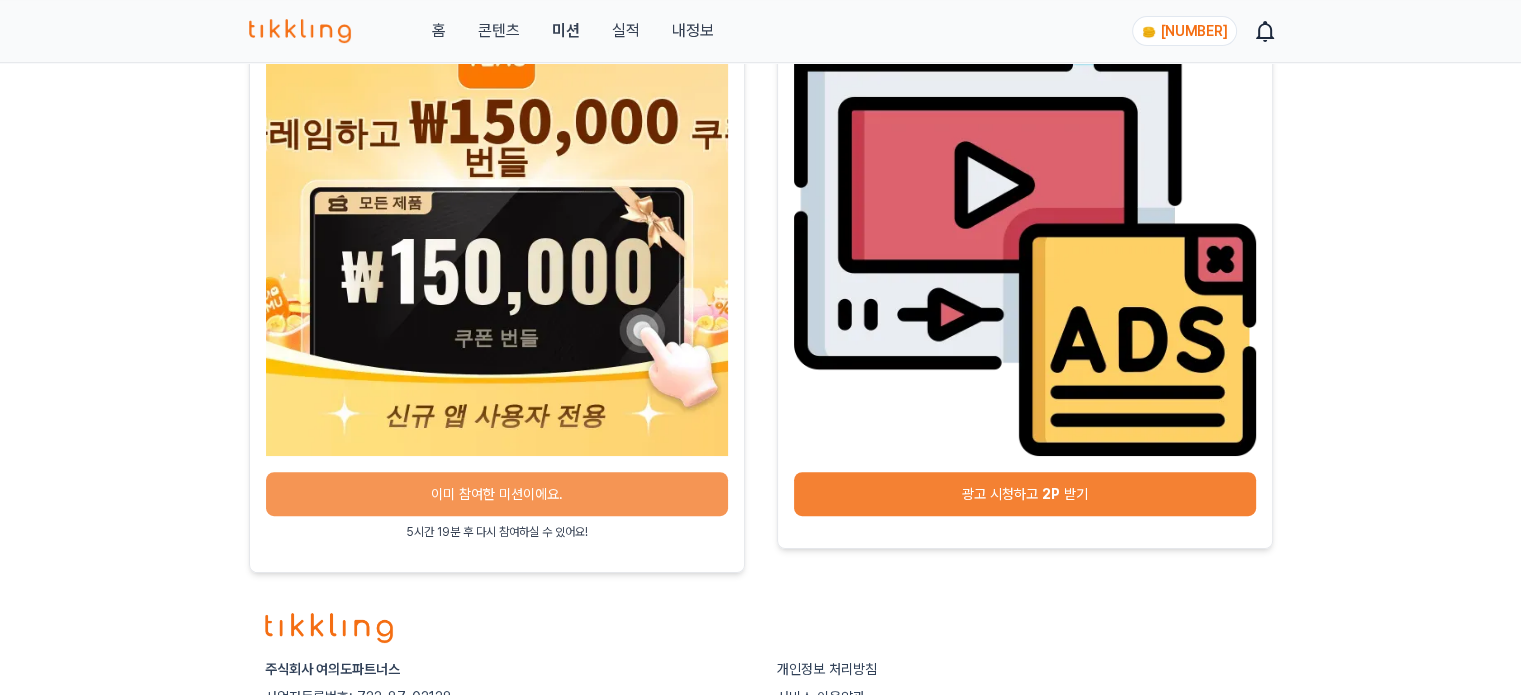 click on "광고 시청하고  2P  받기" at bounding box center [1025, 494] 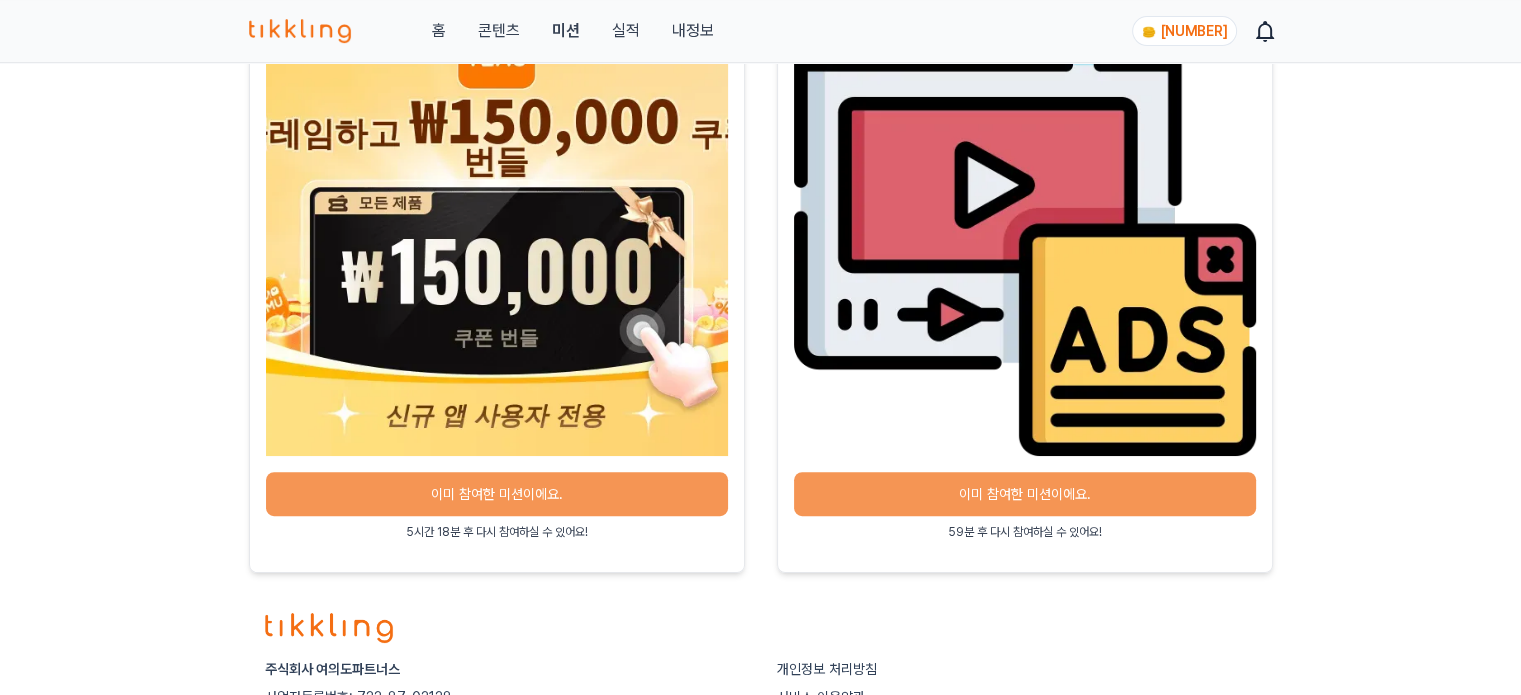 click on "콘텐츠" at bounding box center (498, 31) 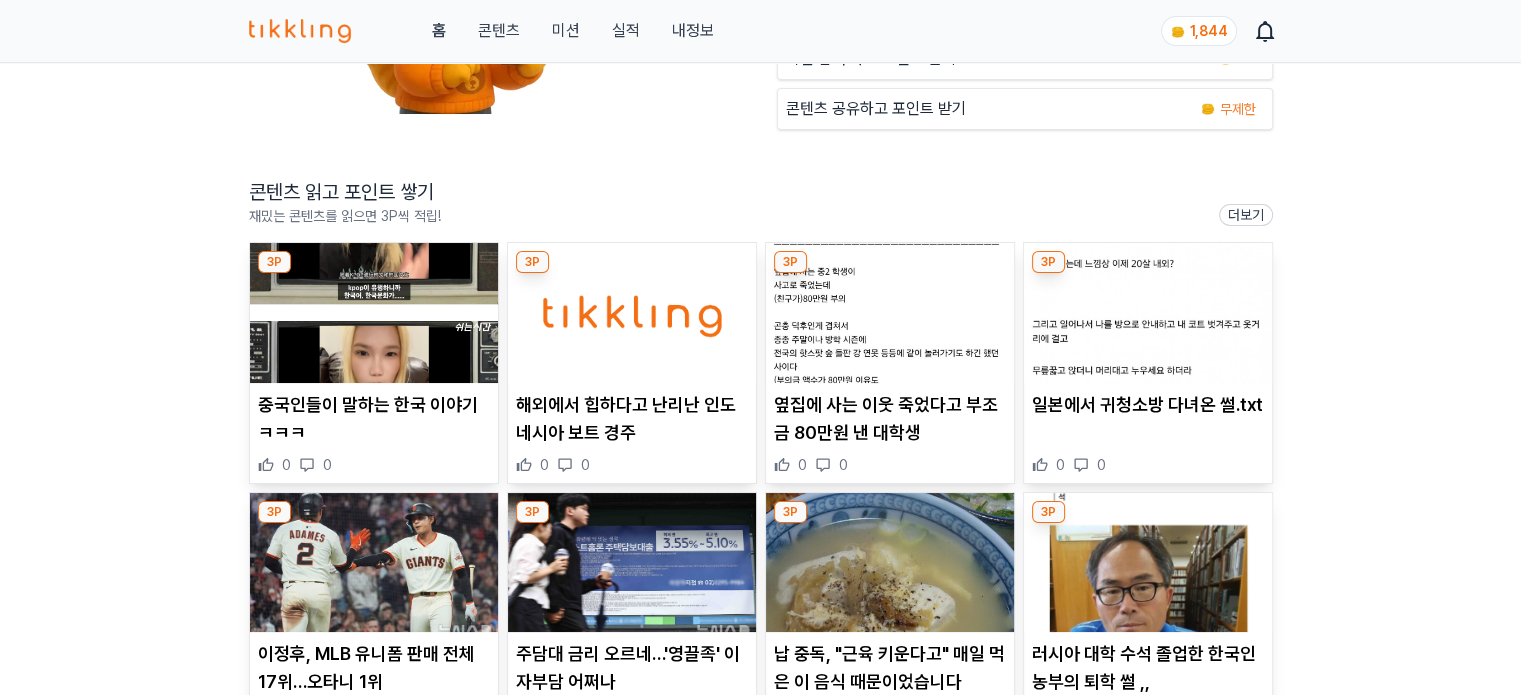 scroll, scrollTop: 300, scrollLeft: 0, axis: vertical 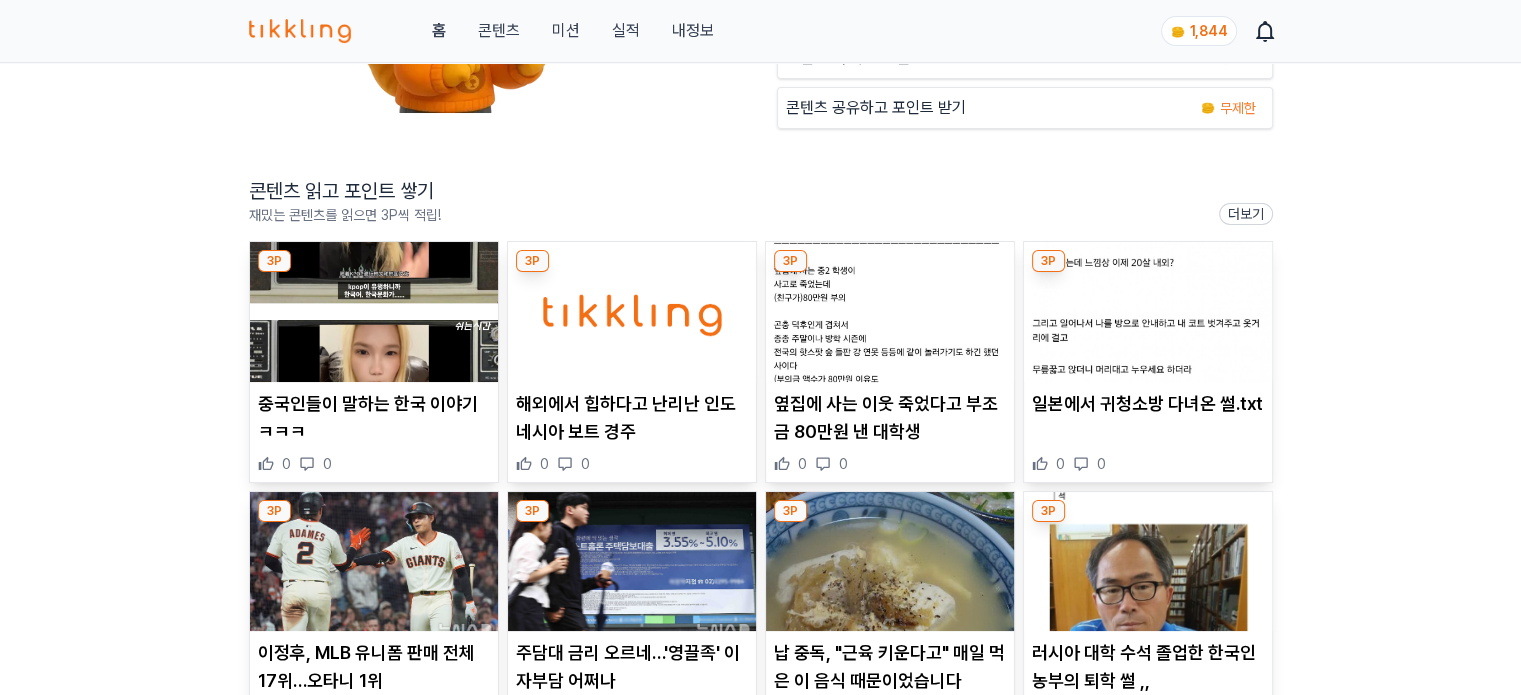 click at bounding box center (374, 312) 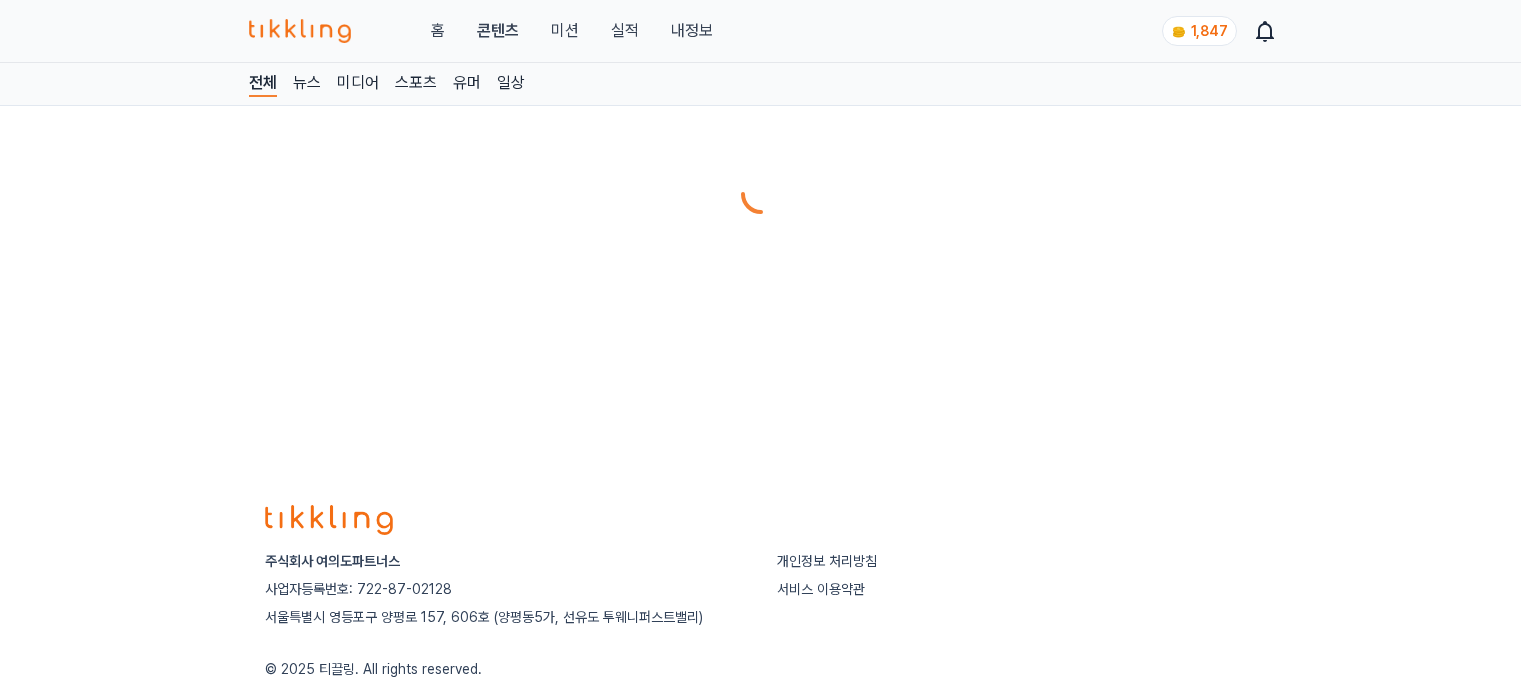 scroll, scrollTop: 0, scrollLeft: 0, axis: both 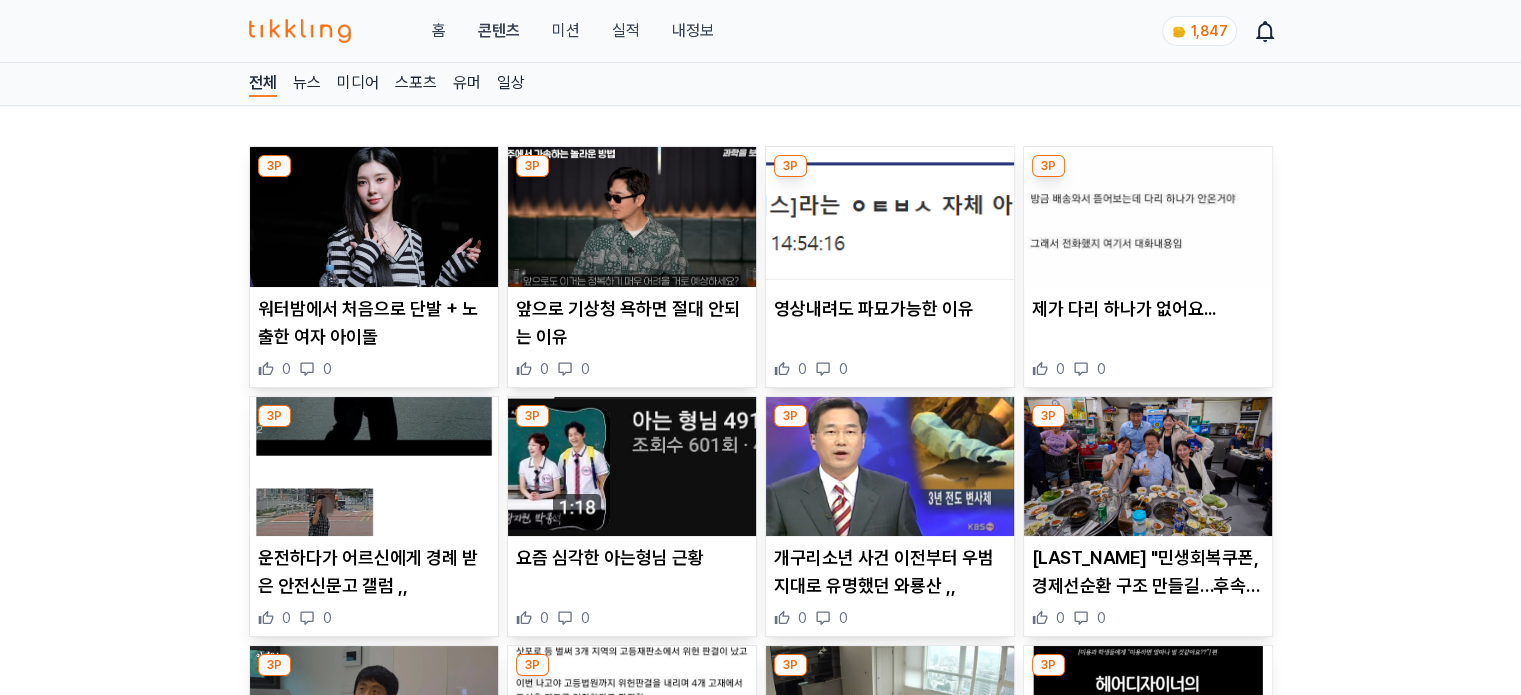 click at bounding box center (632, 217) 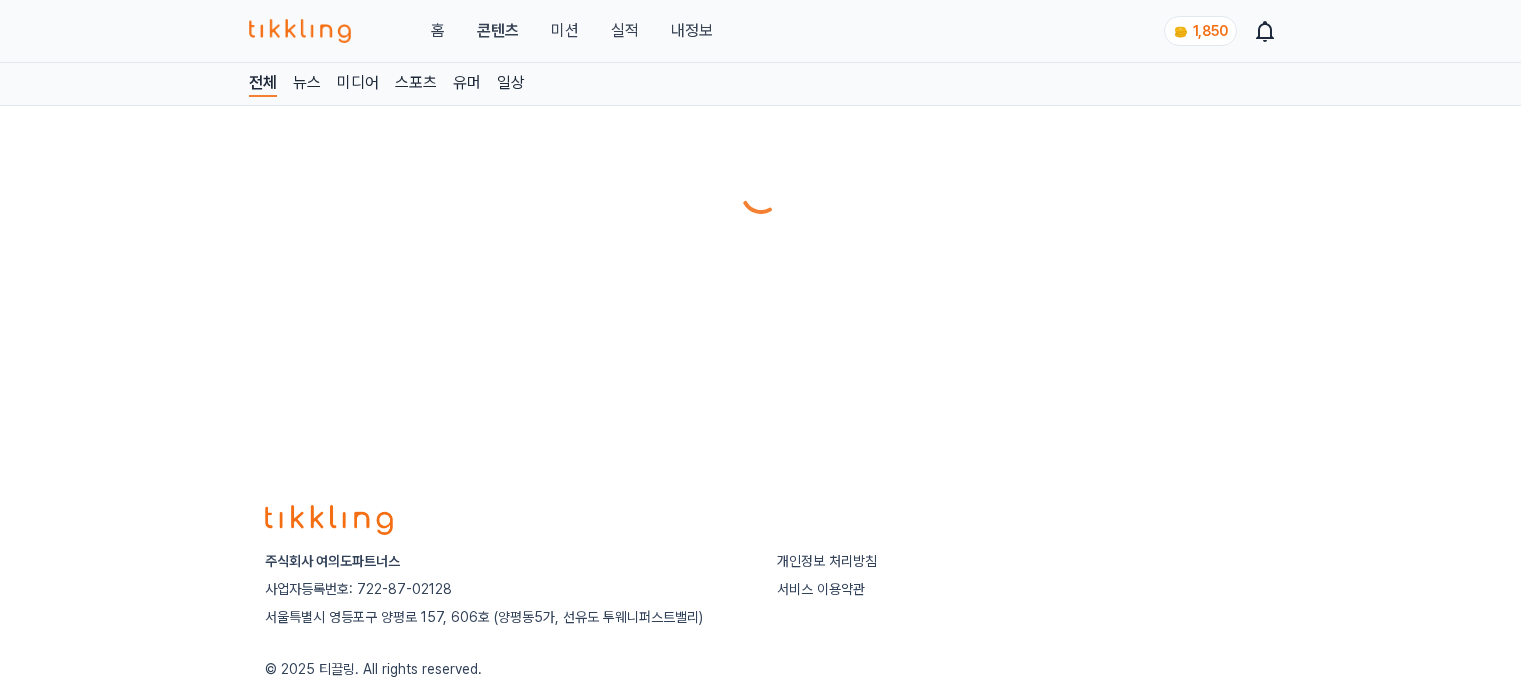 scroll, scrollTop: 0, scrollLeft: 0, axis: both 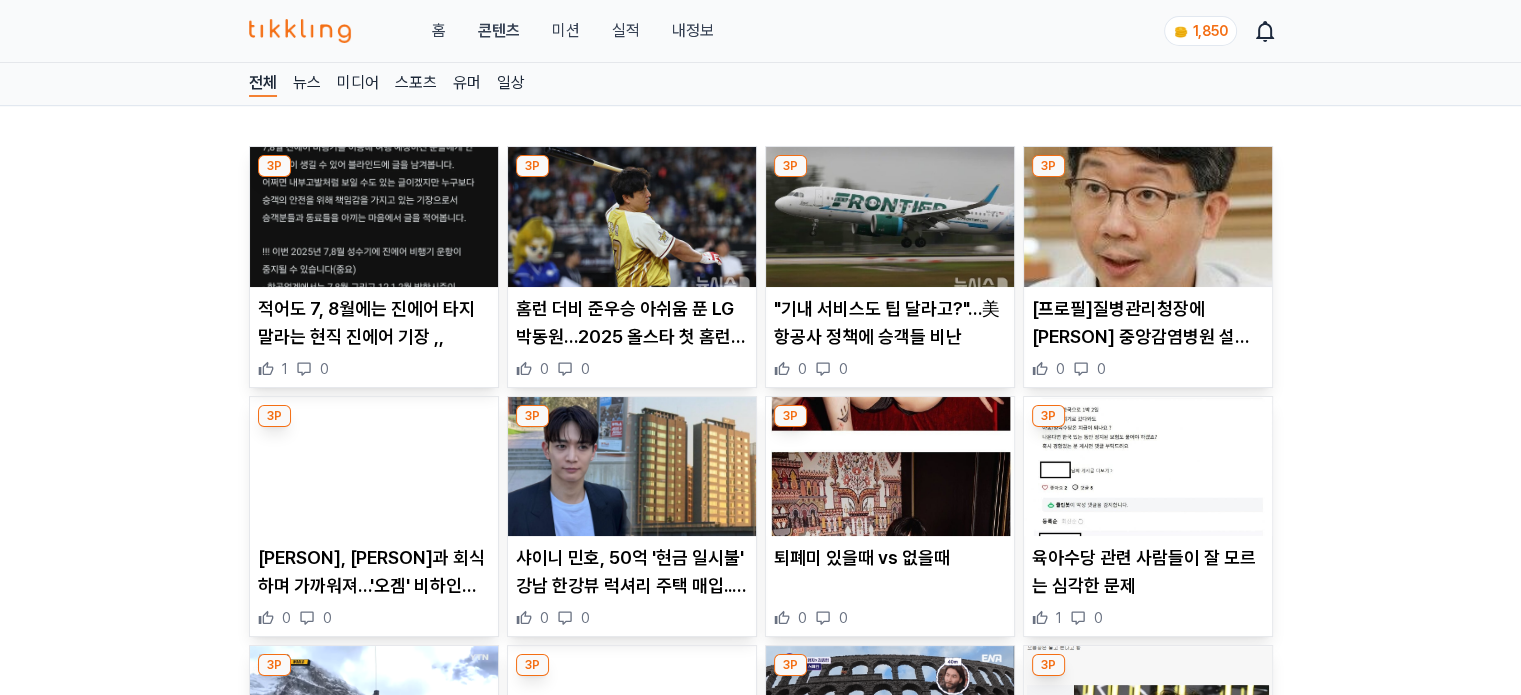 click at bounding box center (632, 217) 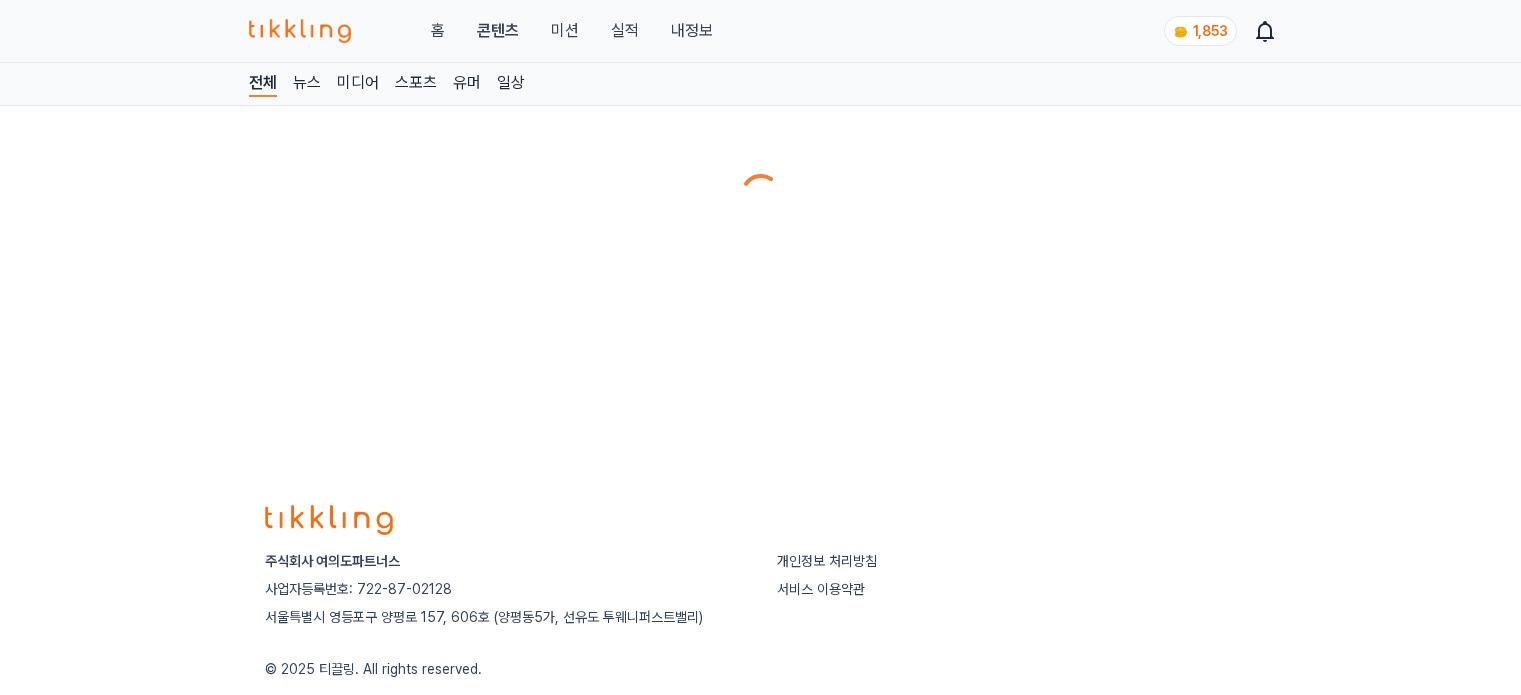 scroll, scrollTop: 0, scrollLeft: 0, axis: both 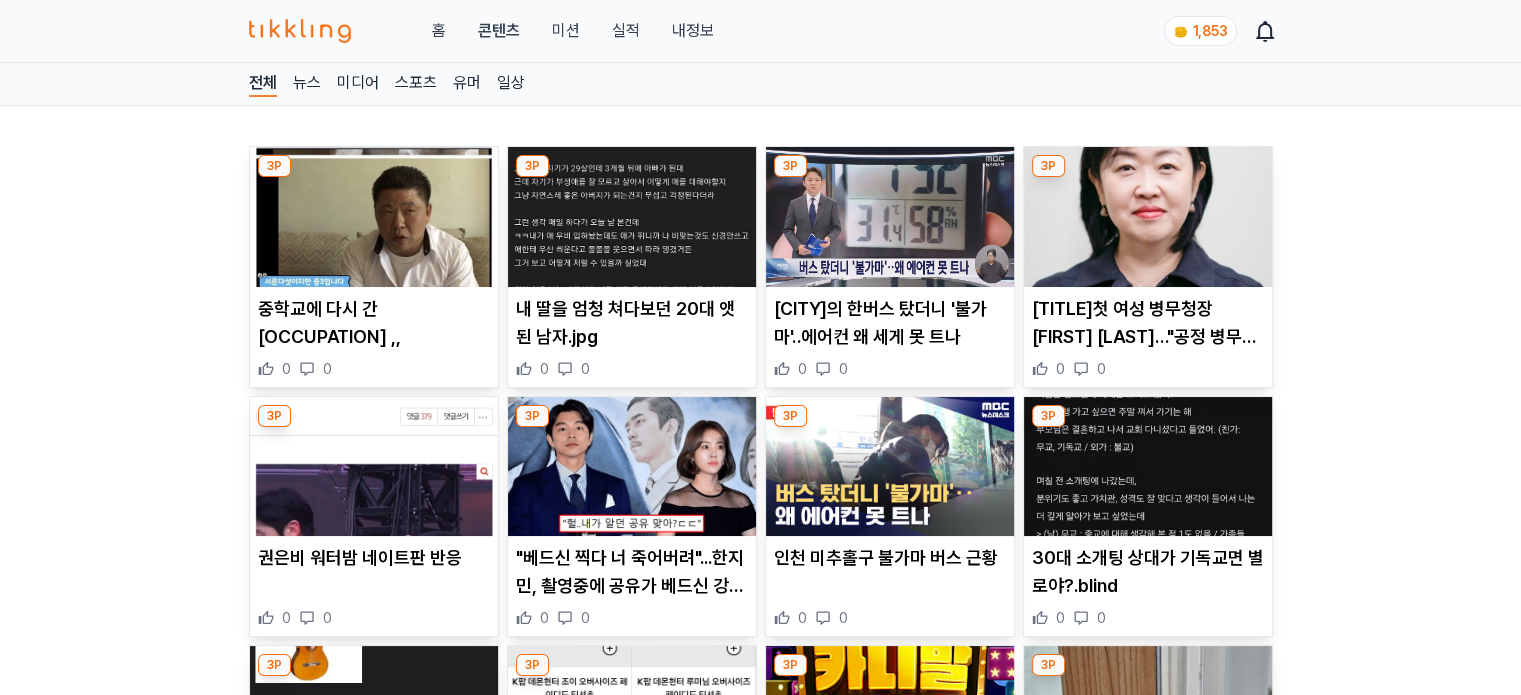 click at bounding box center [632, 217] 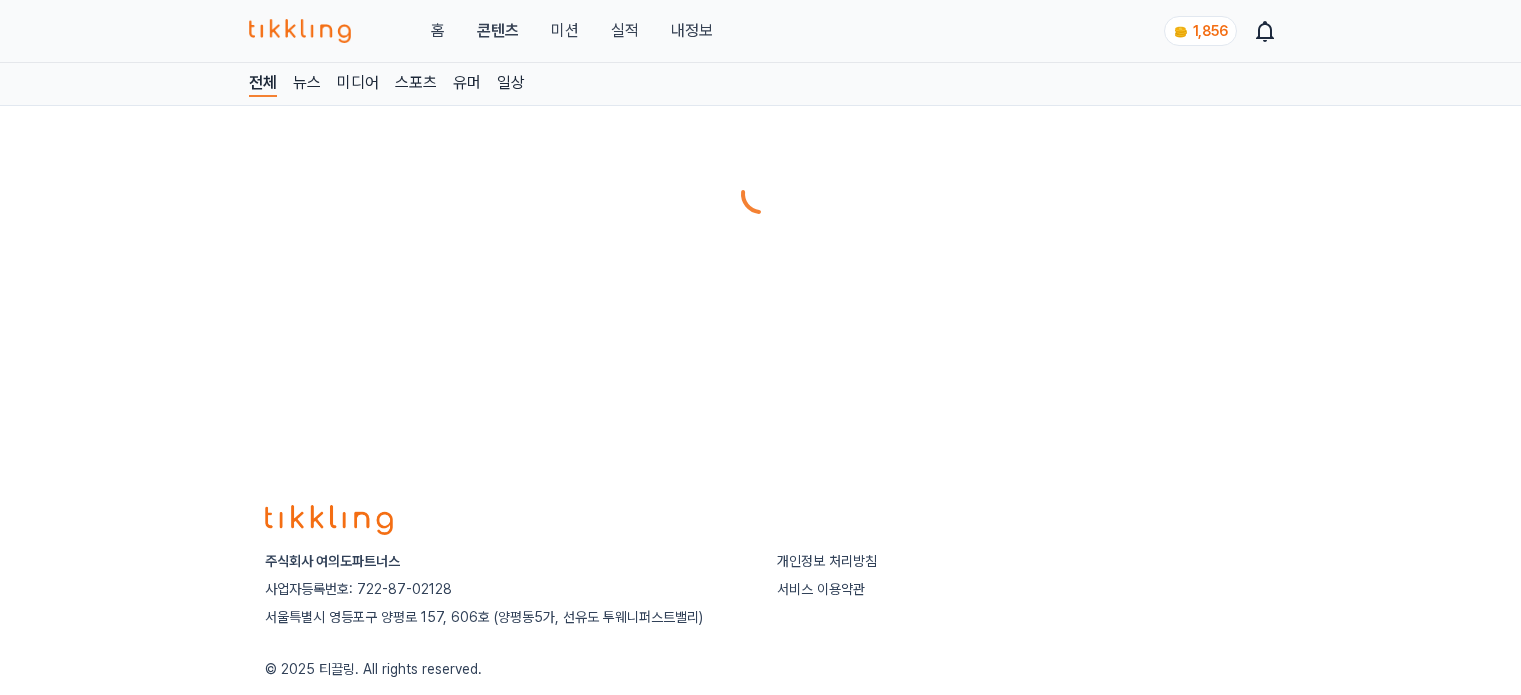 scroll, scrollTop: 0, scrollLeft: 0, axis: both 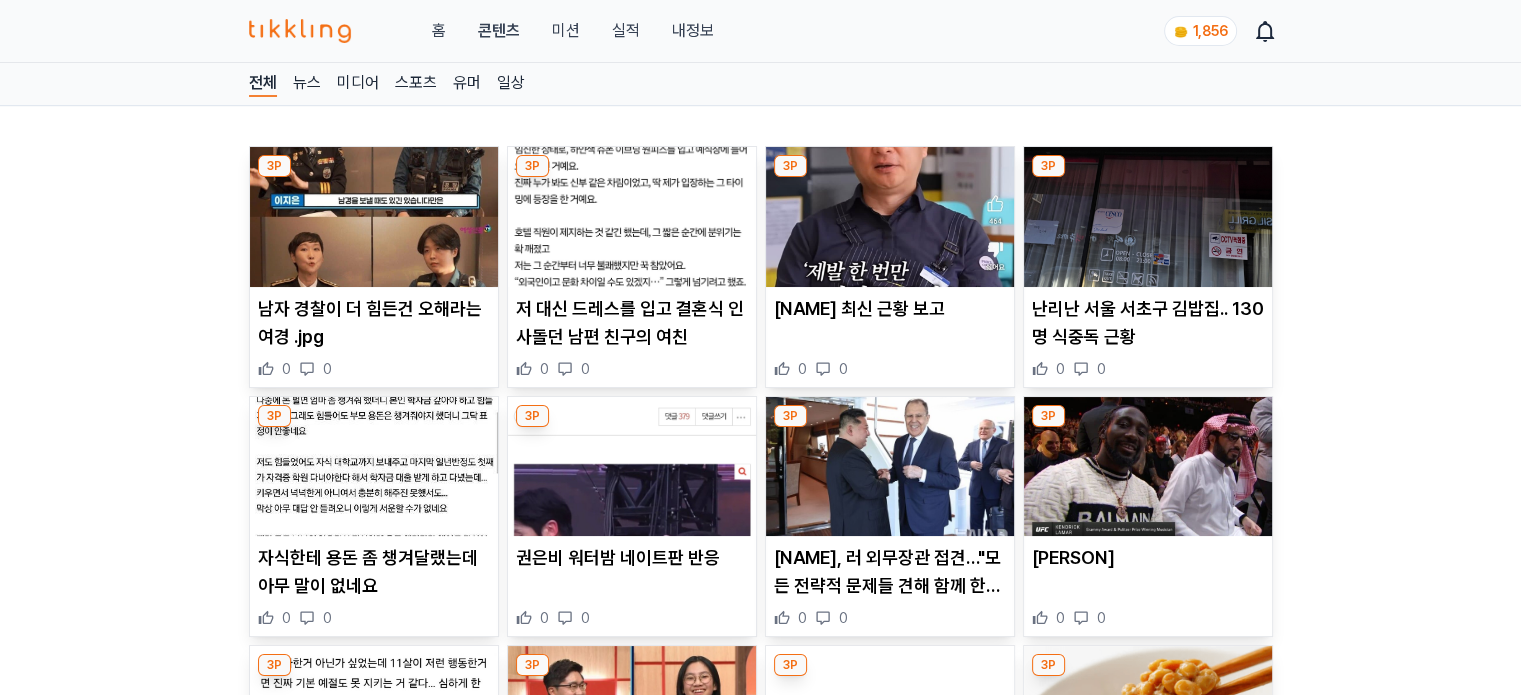 click at bounding box center (890, 217) 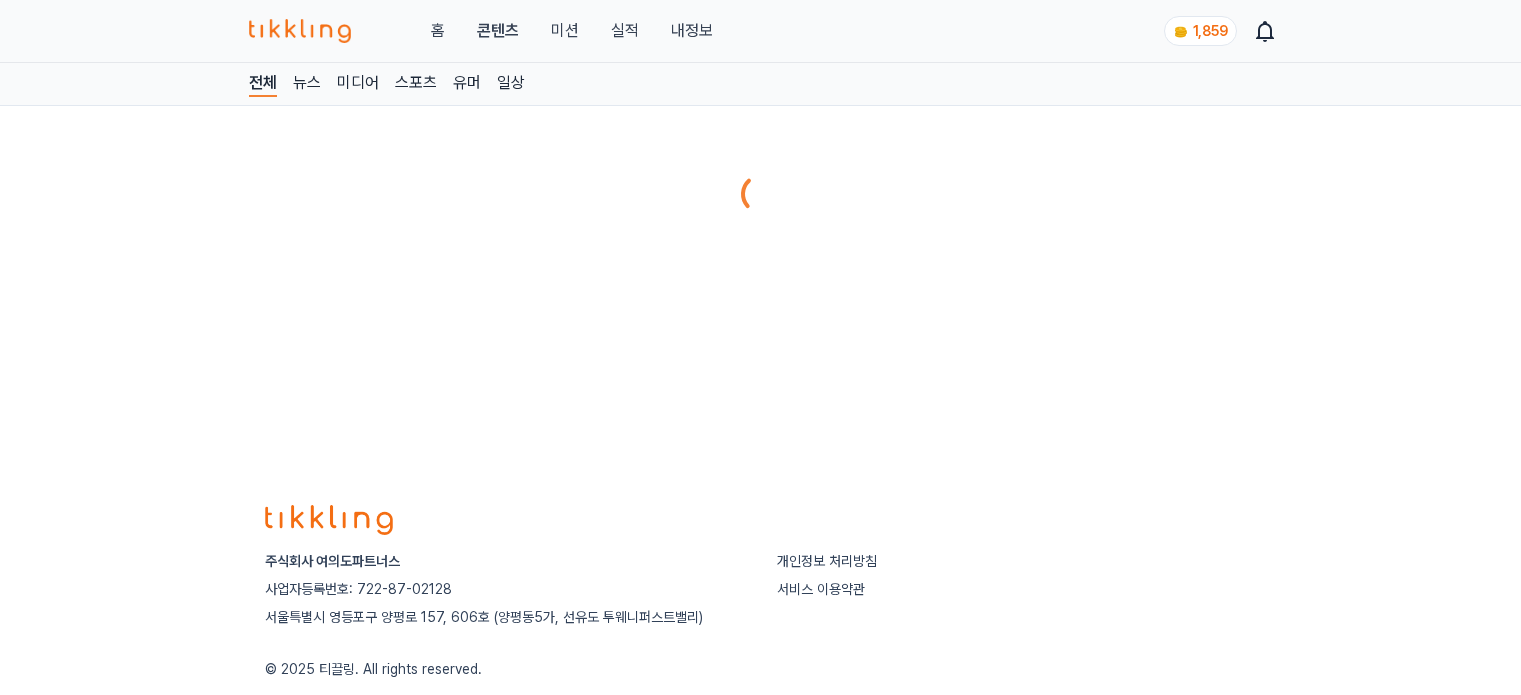 scroll, scrollTop: 0, scrollLeft: 0, axis: both 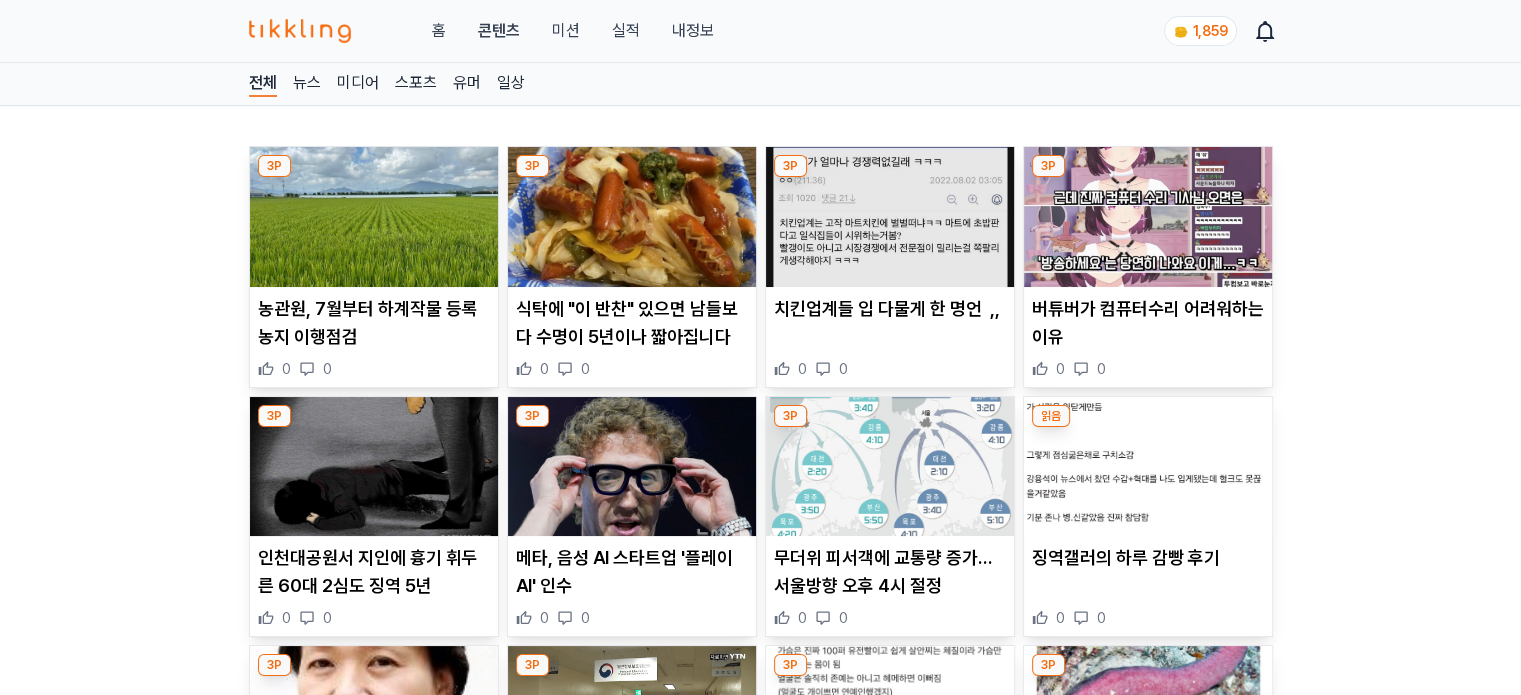 click at bounding box center (632, 217) 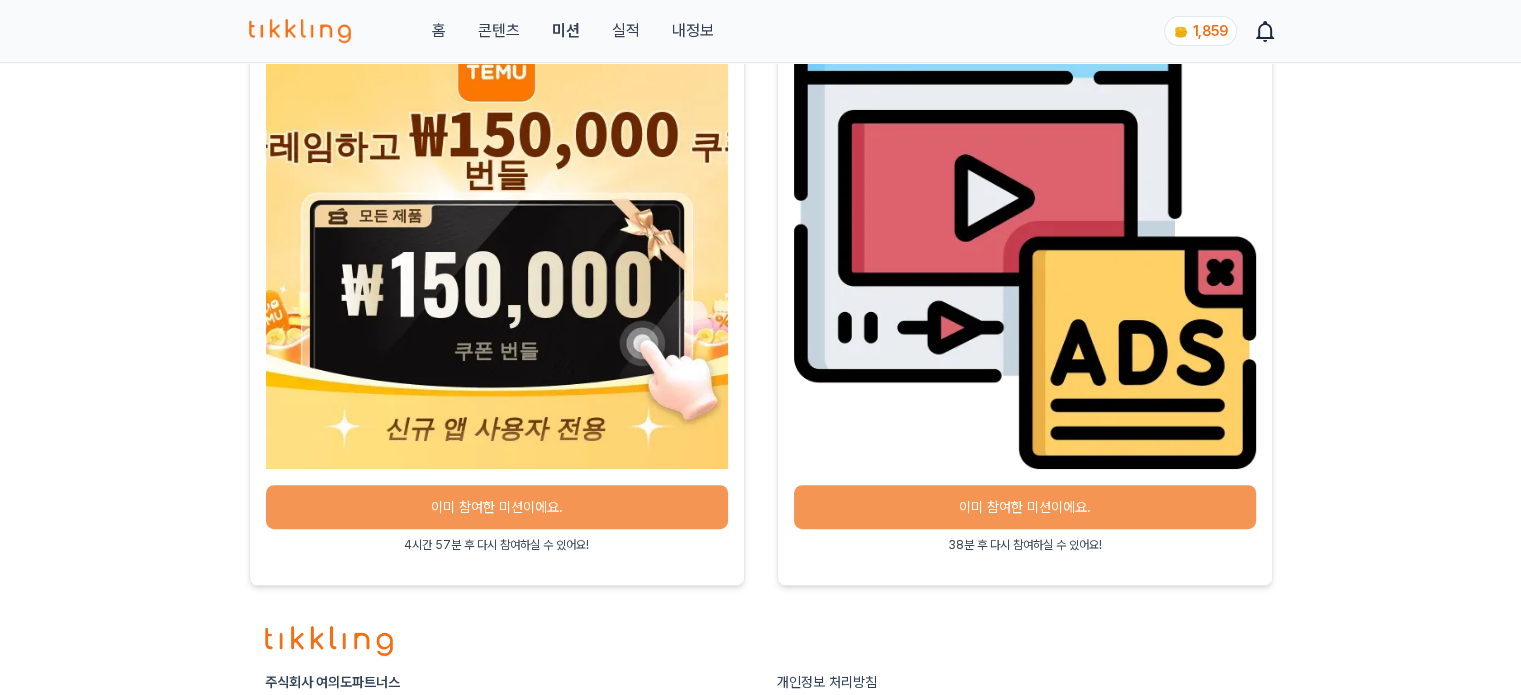 scroll, scrollTop: 900, scrollLeft: 0, axis: vertical 